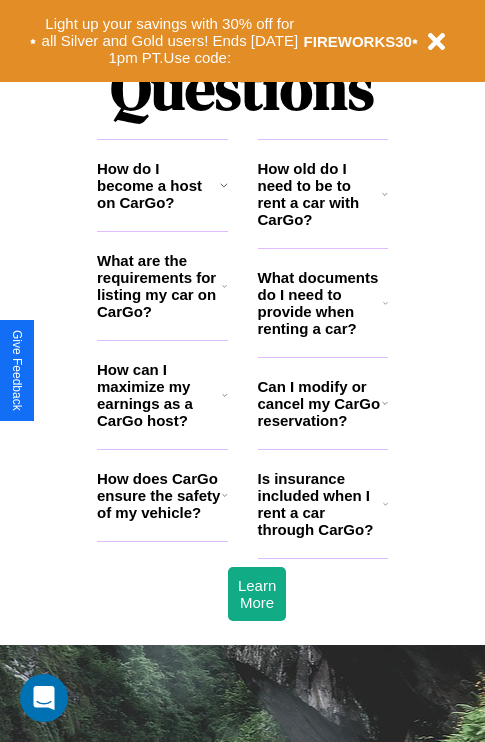scroll, scrollTop: 2423, scrollLeft: 0, axis: vertical 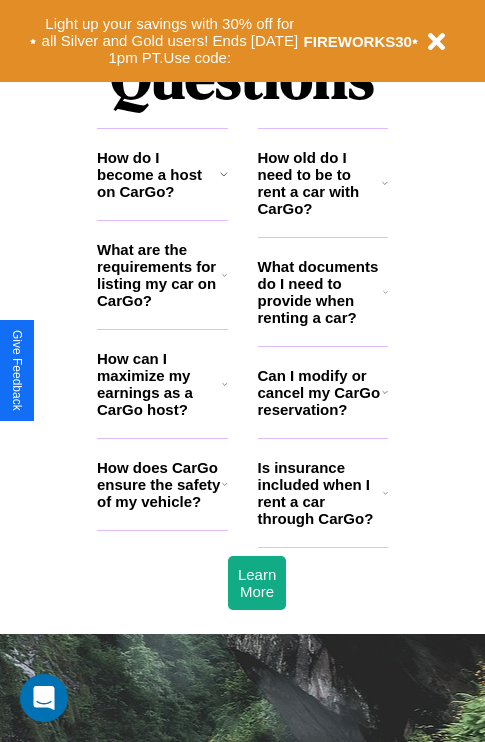 click 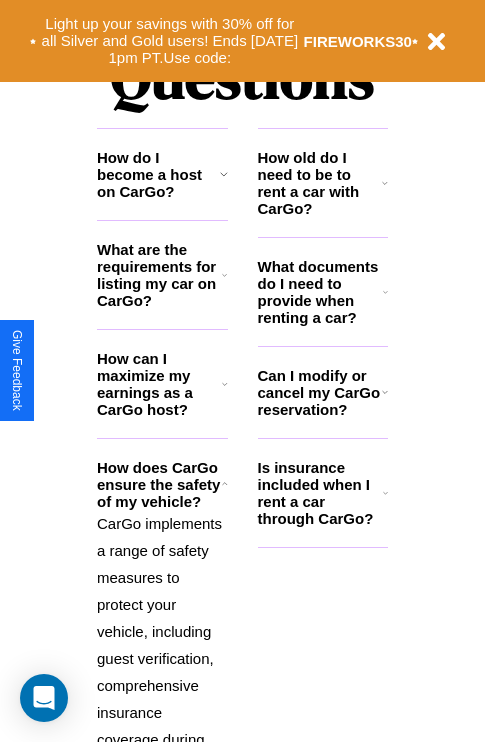 click 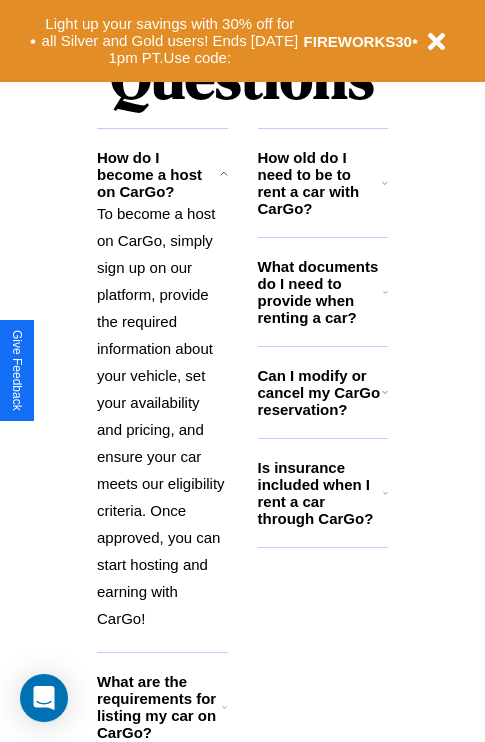click on "What documents do I need to provide when renting a car?" at bounding box center [321, 292] 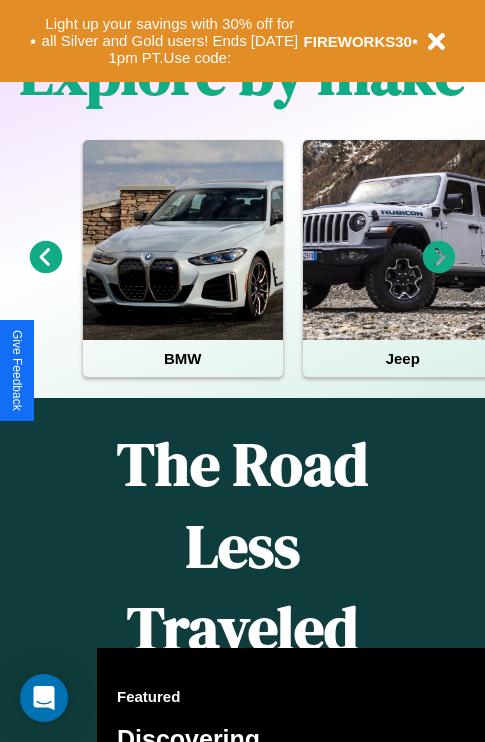 scroll, scrollTop: 308, scrollLeft: 0, axis: vertical 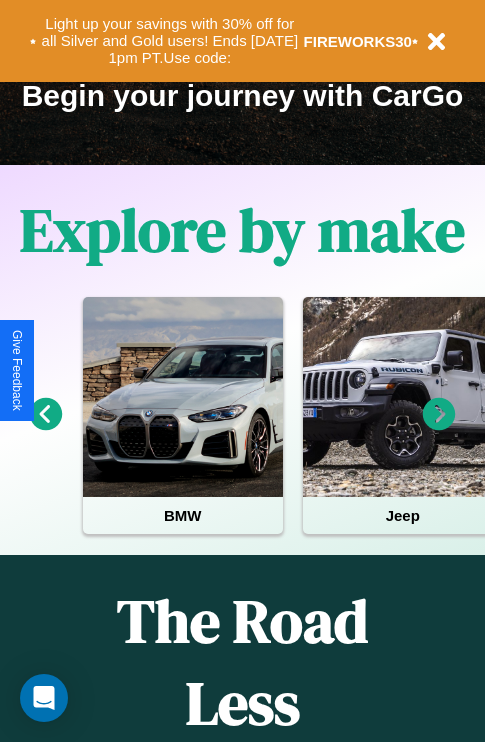 click 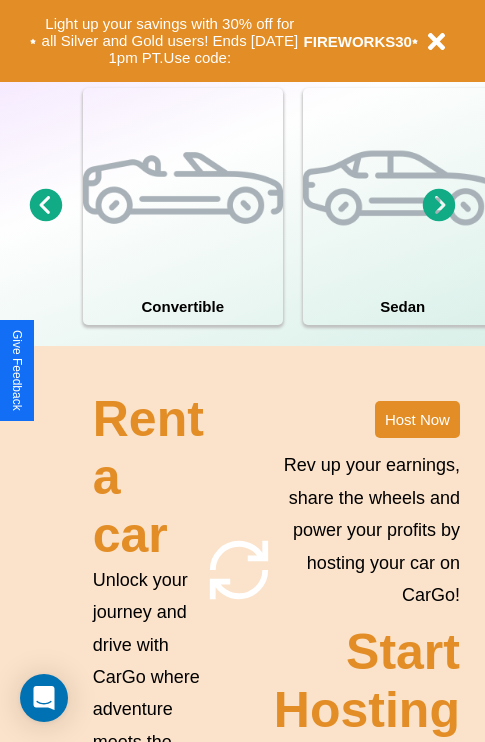 scroll, scrollTop: 1558, scrollLeft: 0, axis: vertical 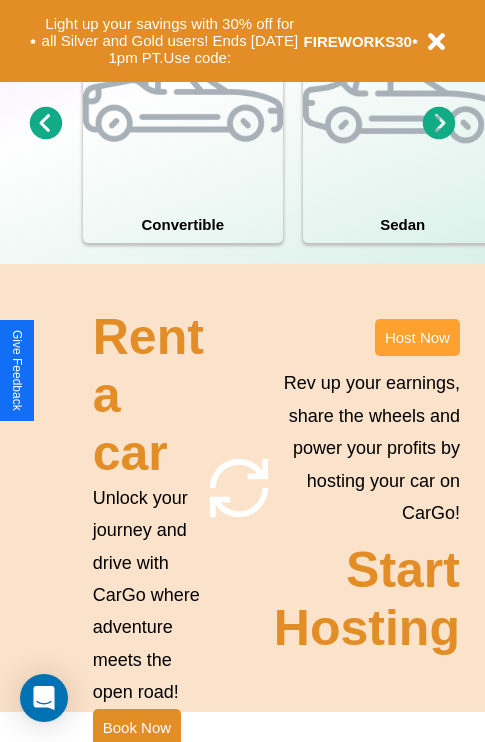 click on "Host Now" at bounding box center [417, 337] 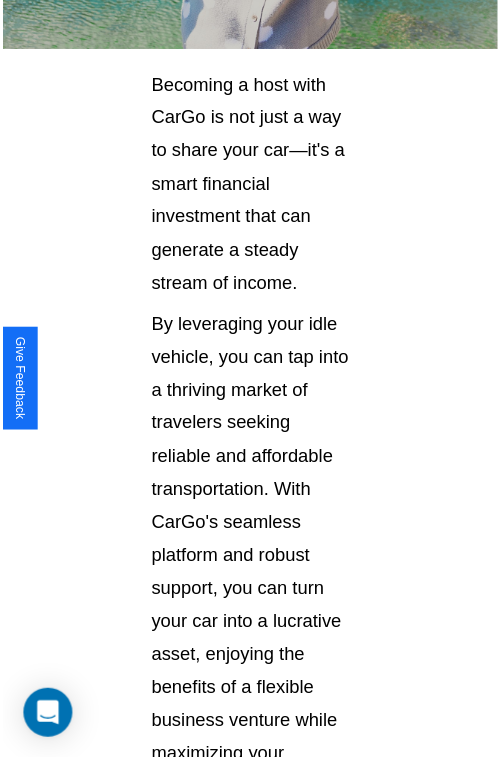 scroll, scrollTop: 1417, scrollLeft: 0, axis: vertical 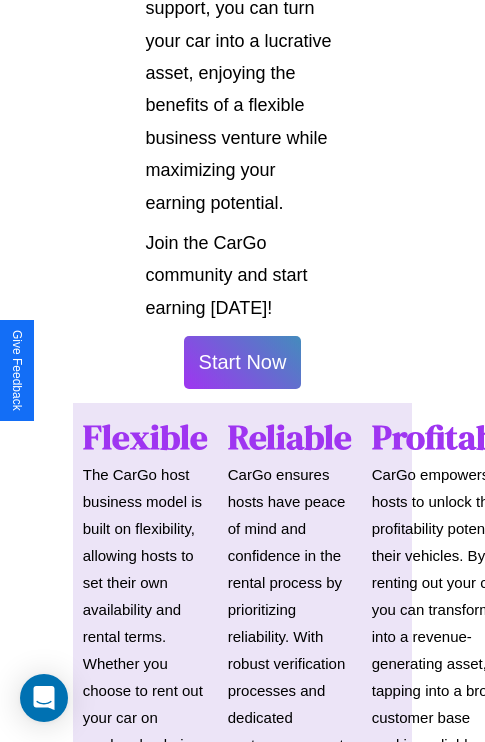 click on "Start Now" at bounding box center [243, 362] 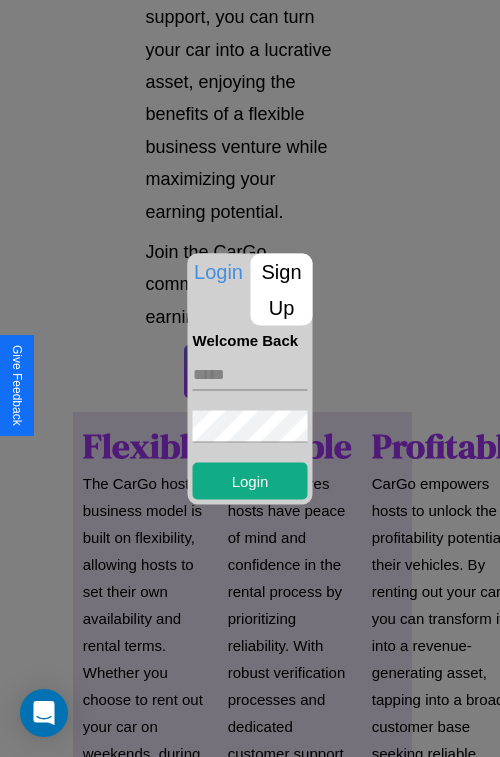 click at bounding box center [250, 374] 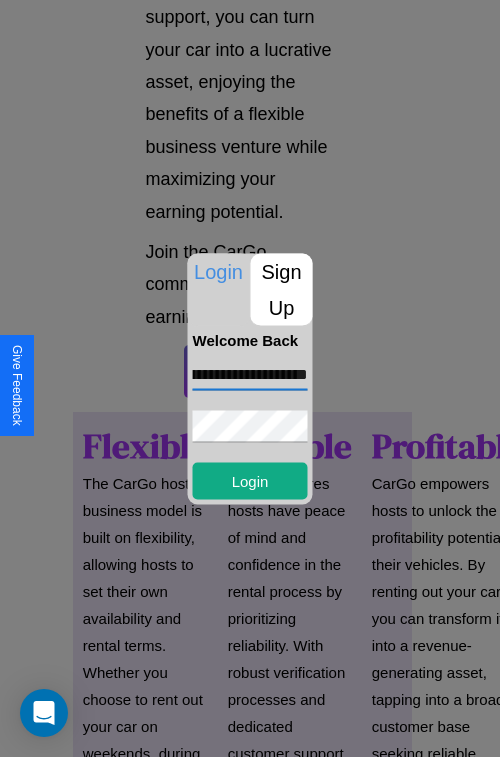 scroll, scrollTop: 0, scrollLeft: 82, axis: horizontal 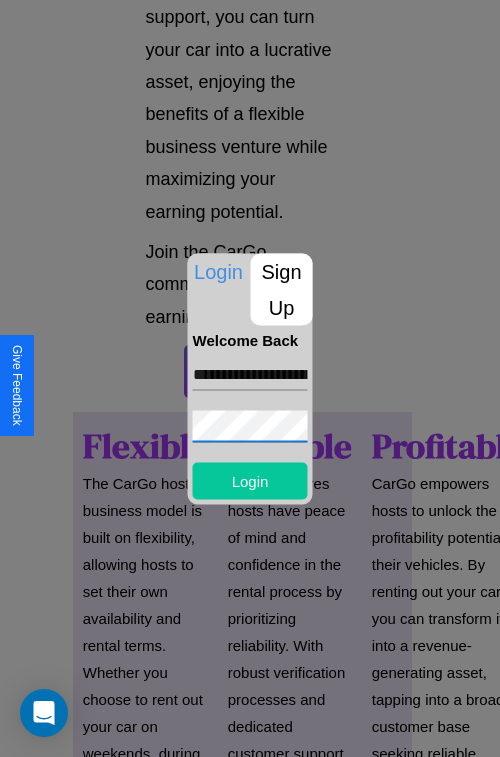click on "Login" at bounding box center (250, 480) 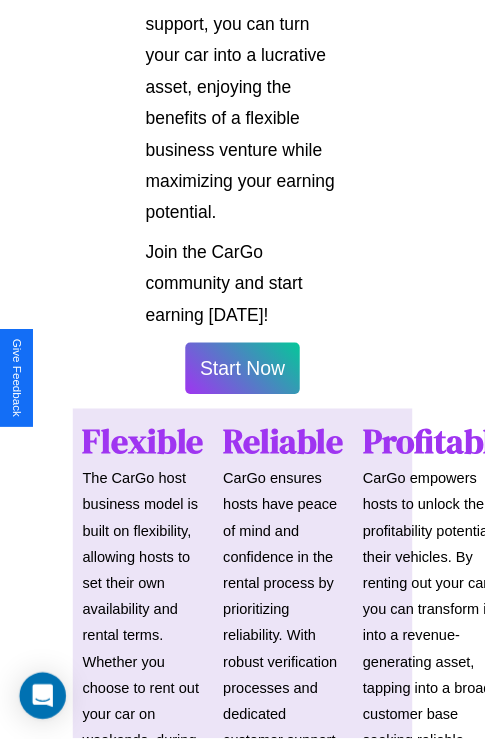 scroll, scrollTop: 1419, scrollLeft: 0, axis: vertical 